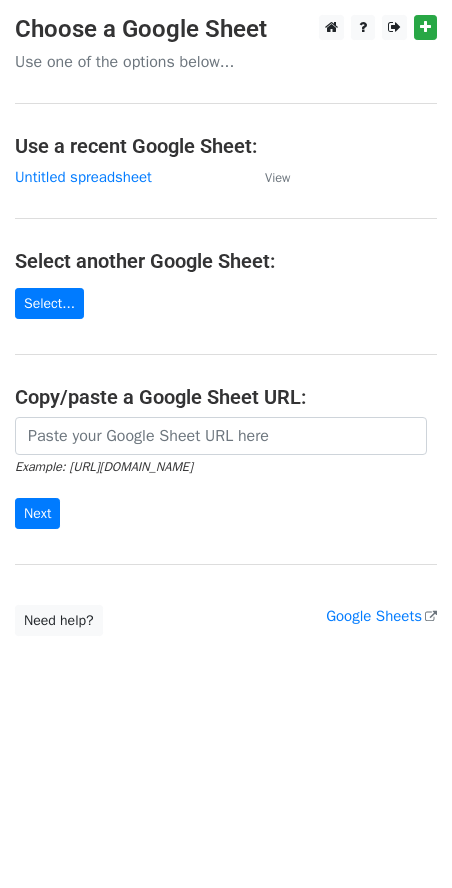 scroll, scrollTop: 0, scrollLeft: 0, axis: both 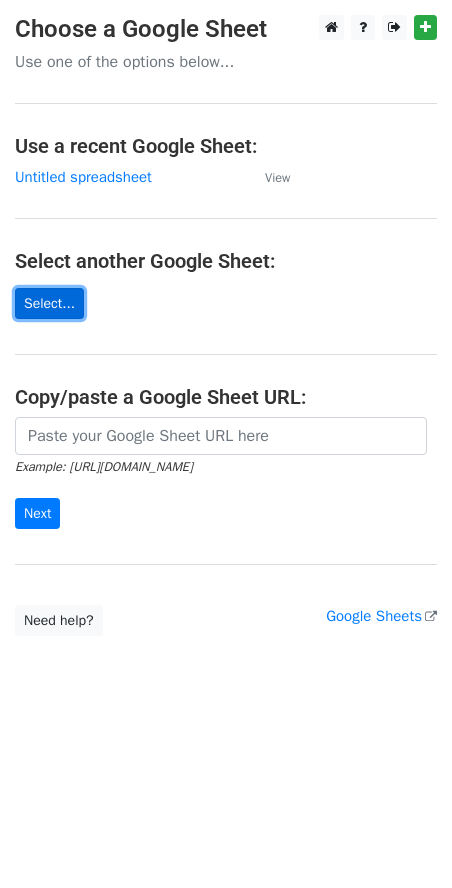 click on "Select..." at bounding box center (49, 303) 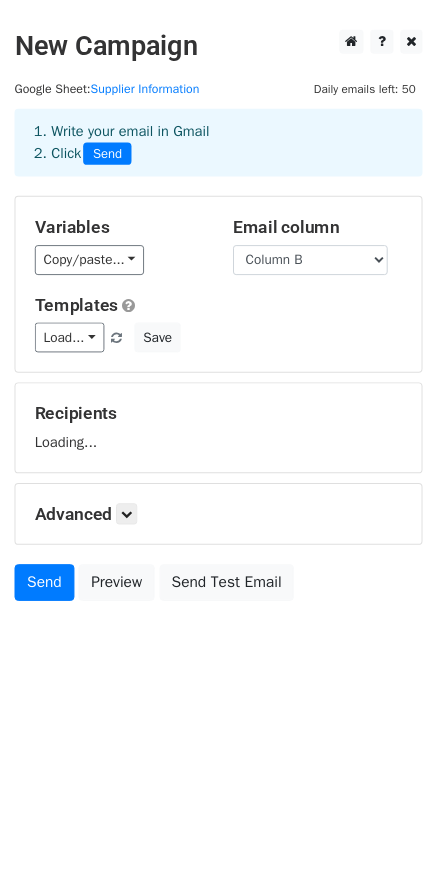 scroll, scrollTop: 0, scrollLeft: 0, axis: both 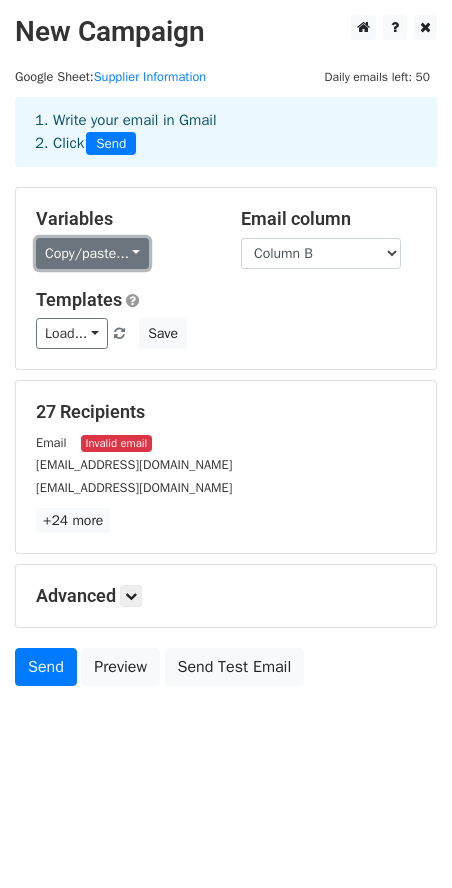 click on "Copy/paste..." at bounding box center (92, 253) 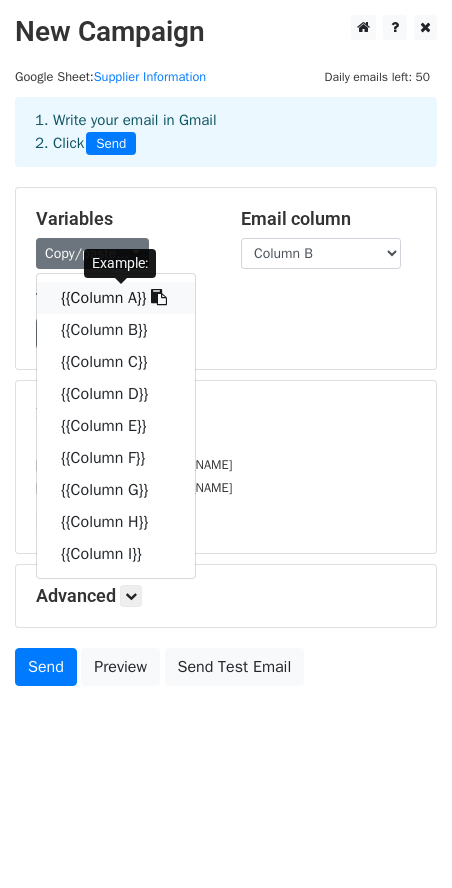 click on "{{Column A}}" at bounding box center (116, 298) 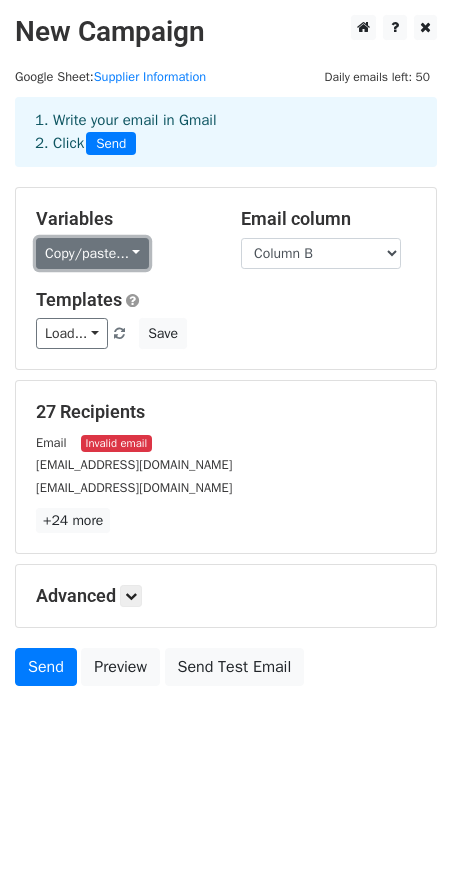 click on "Copy/paste..." at bounding box center (92, 253) 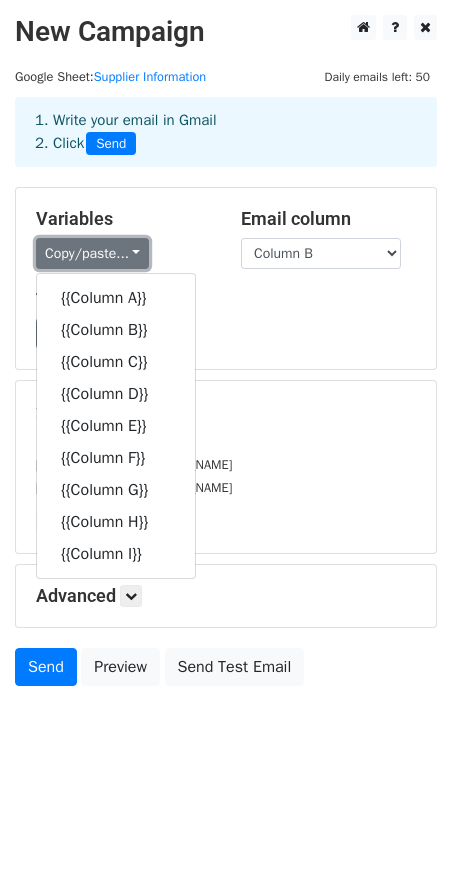 click on "Copy/paste..." at bounding box center (92, 253) 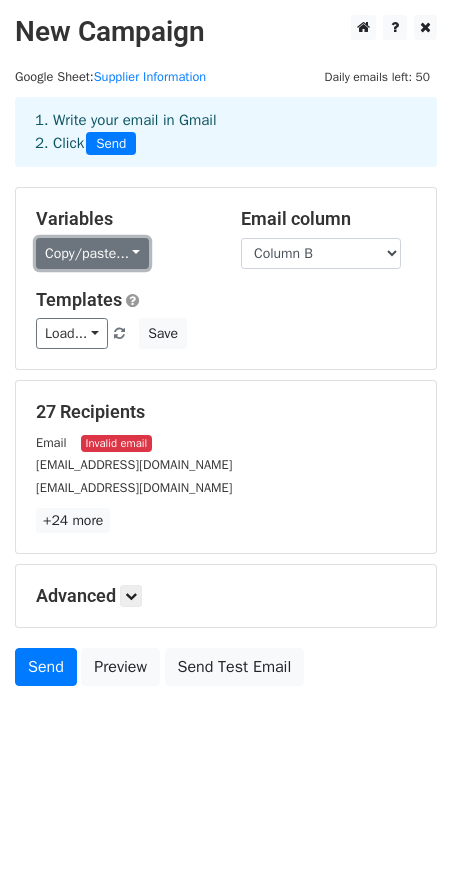 click on "Copy/paste..." at bounding box center [92, 253] 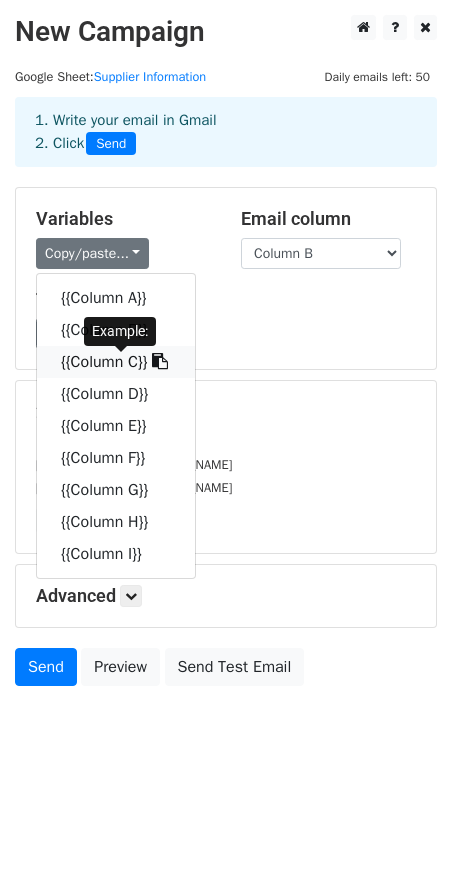 click on "{{Column C}}" at bounding box center (116, 362) 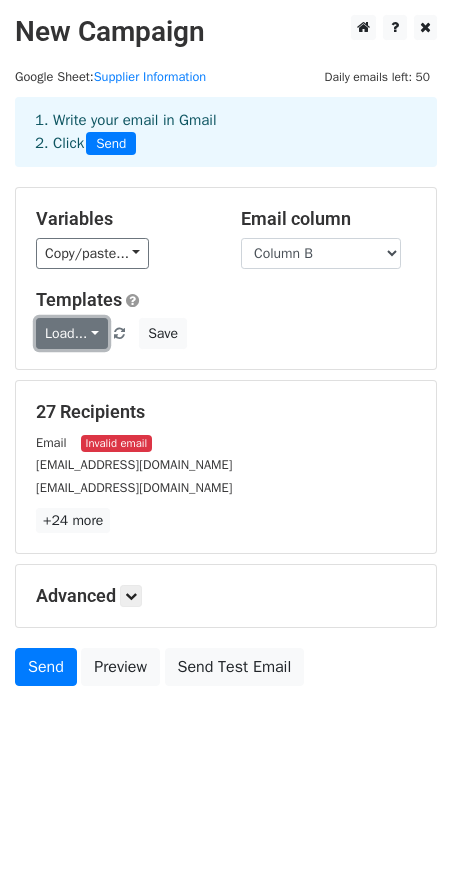 click on "Load..." at bounding box center (72, 333) 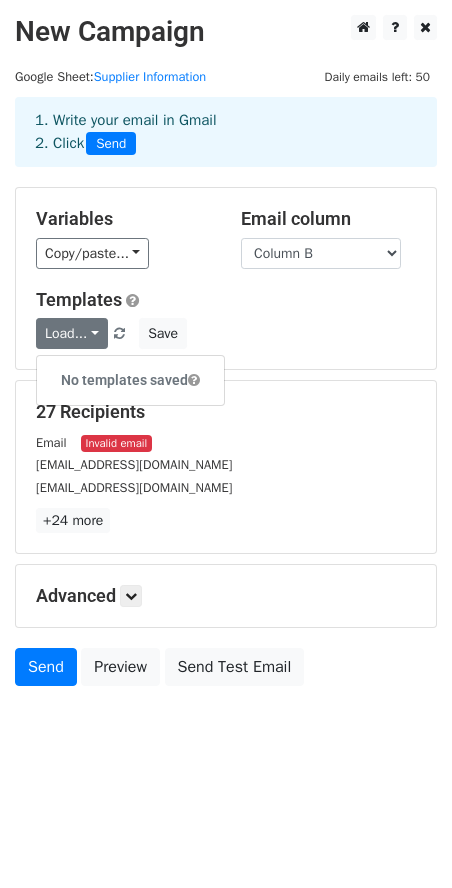click on "Templates
Load...
No templates saved
Save" at bounding box center [226, 319] 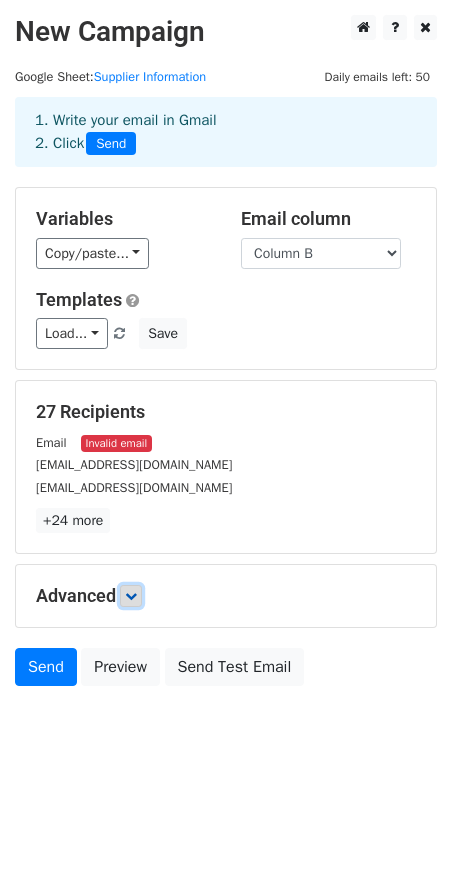 click at bounding box center (131, 596) 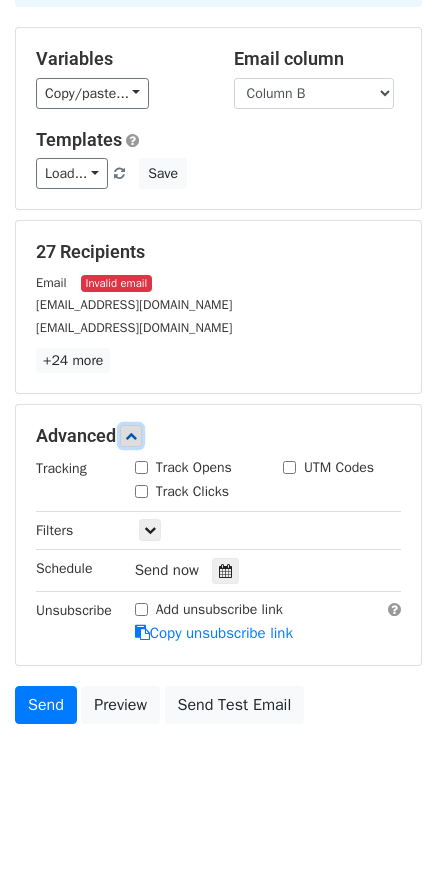 scroll, scrollTop: 183, scrollLeft: 0, axis: vertical 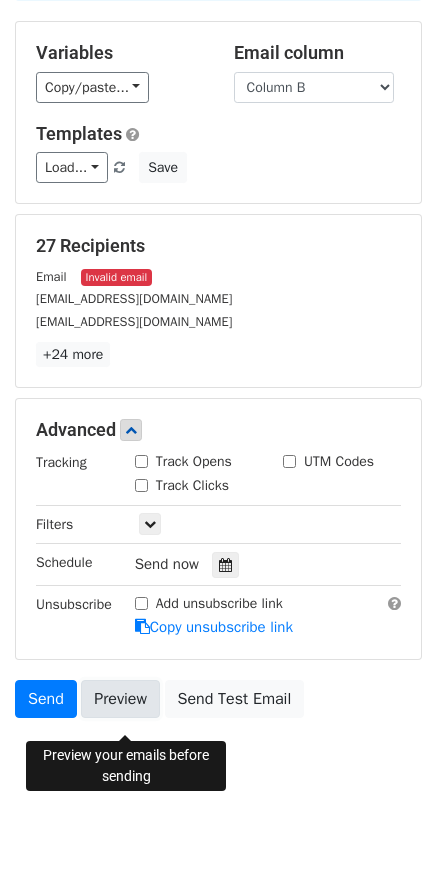 click on "Preview" at bounding box center [120, 699] 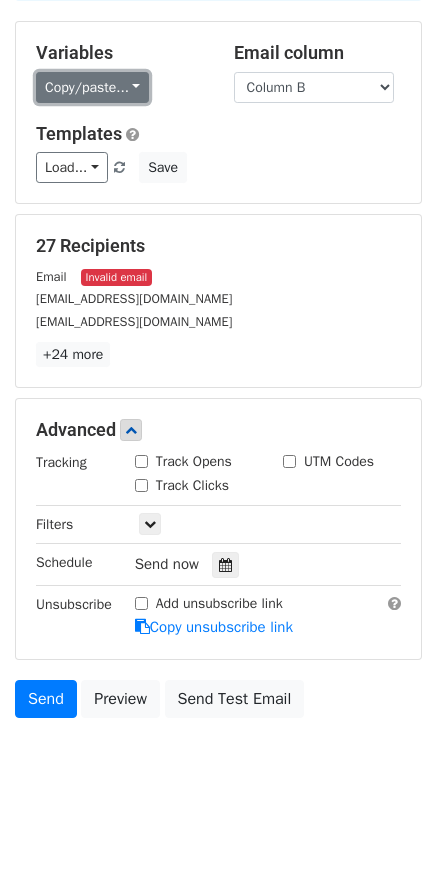 click on "Copy/paste..." at bounding box center [92, 87] 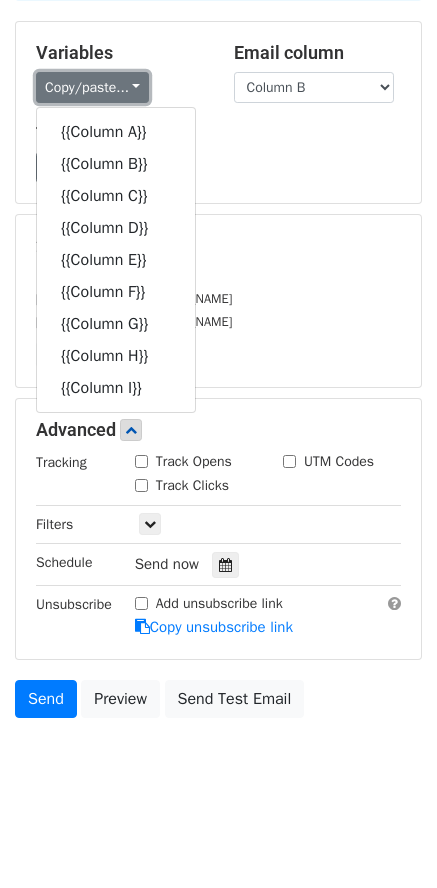 click on "Copy/paste..." at bounding box center (92, 87) 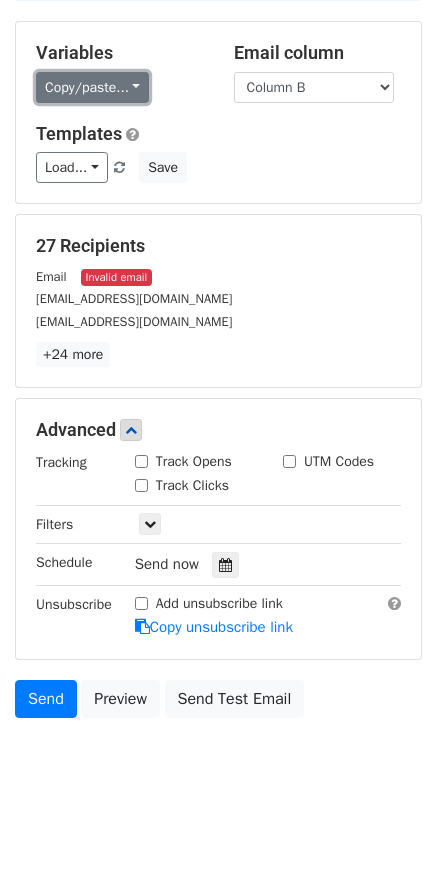click on "Copy/paste..." at bounding box center (92, 87) 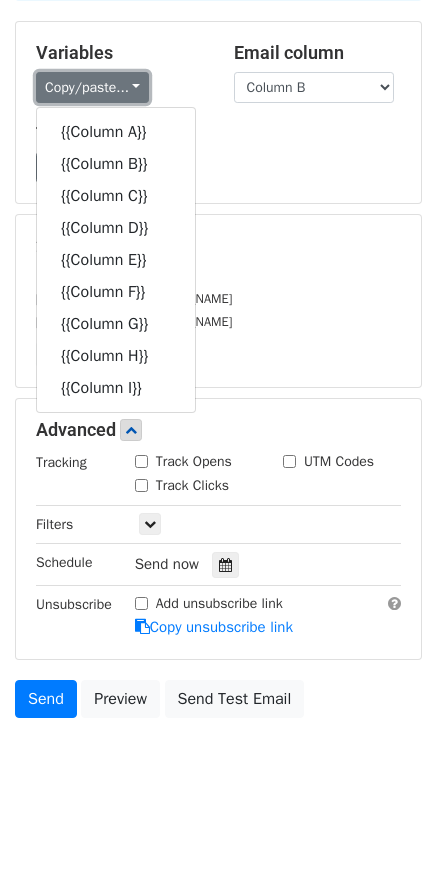 click on "Copy/paste..." at bounding box center [92, 87] 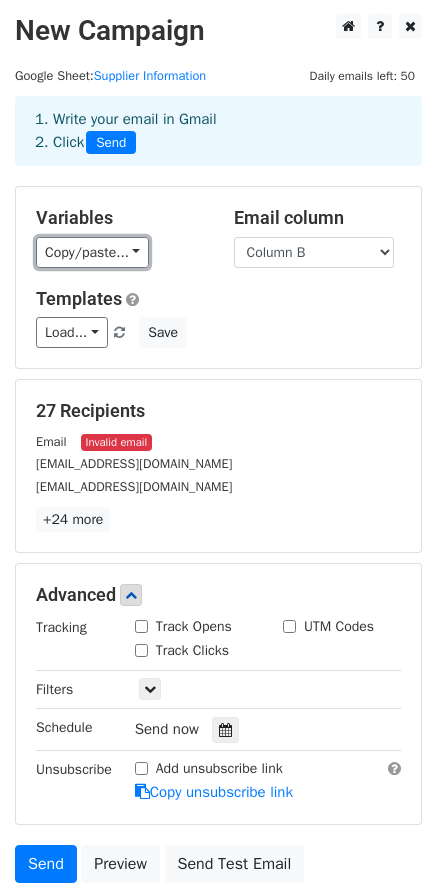 scroll, scrollTop: 0, scrollLeft: 0, axis: both 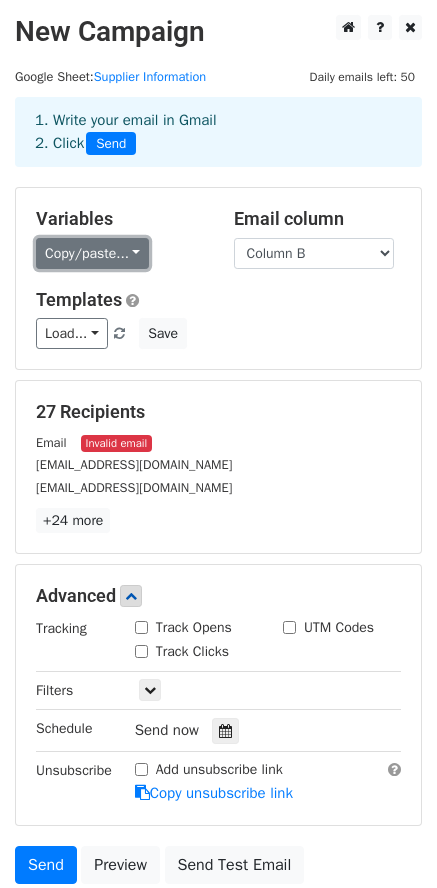 click on "Copy/paste..." at bounding box center (92, 253) 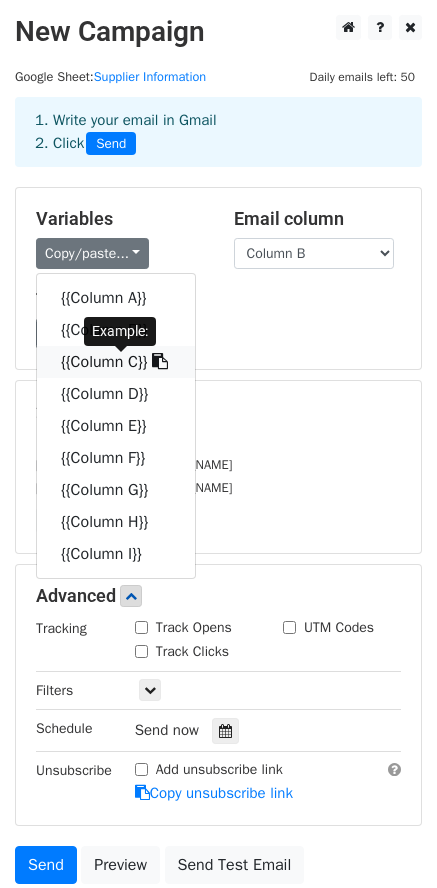 click on "{{Column C}}" at bounding box center [116, 362] 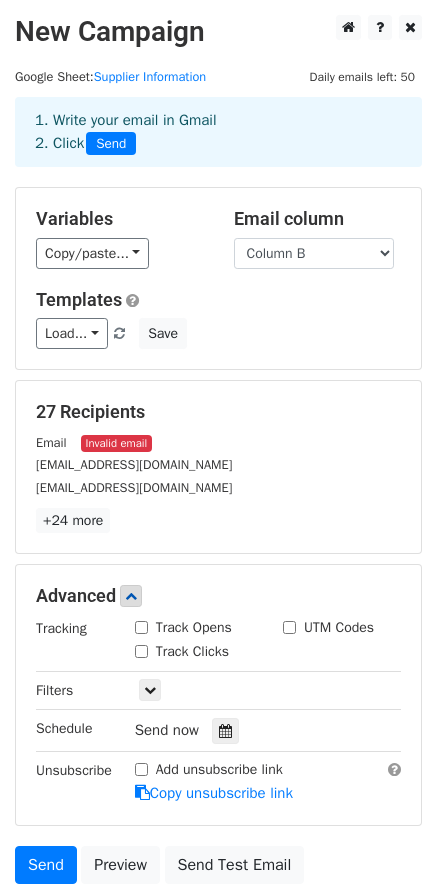 scroll, scrollTop: 183, scrollLeft: 0, axis: vertical 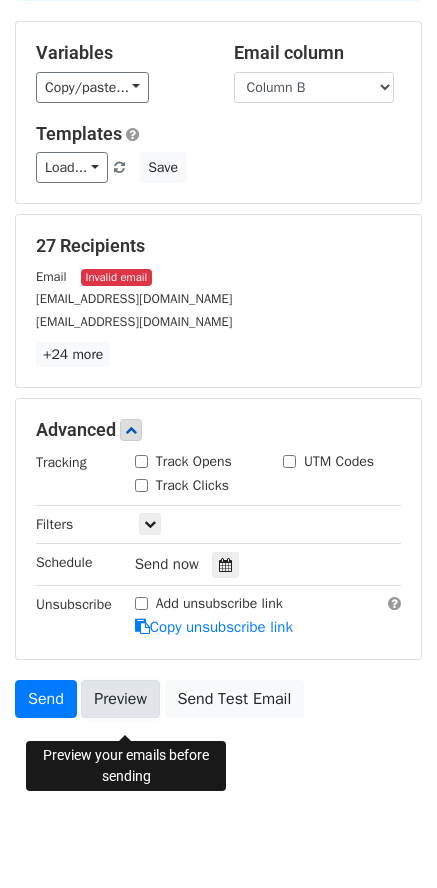 click on "Preview" at bounding box center [120, 699] 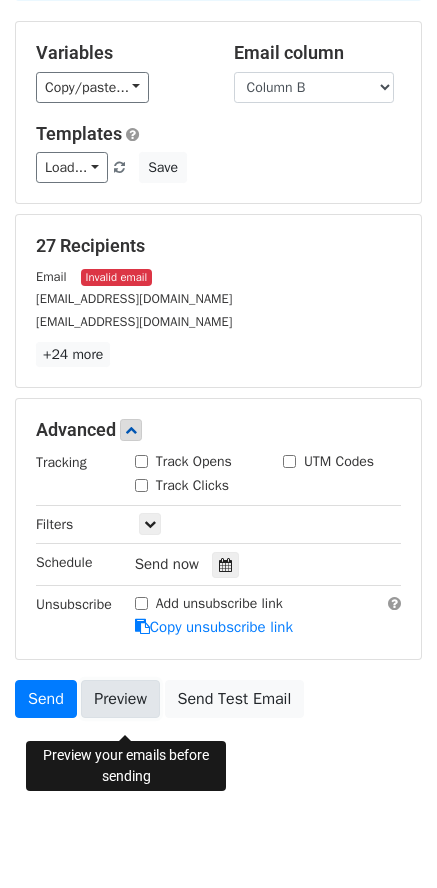click on "Preview" at bounding box center [120, 699] 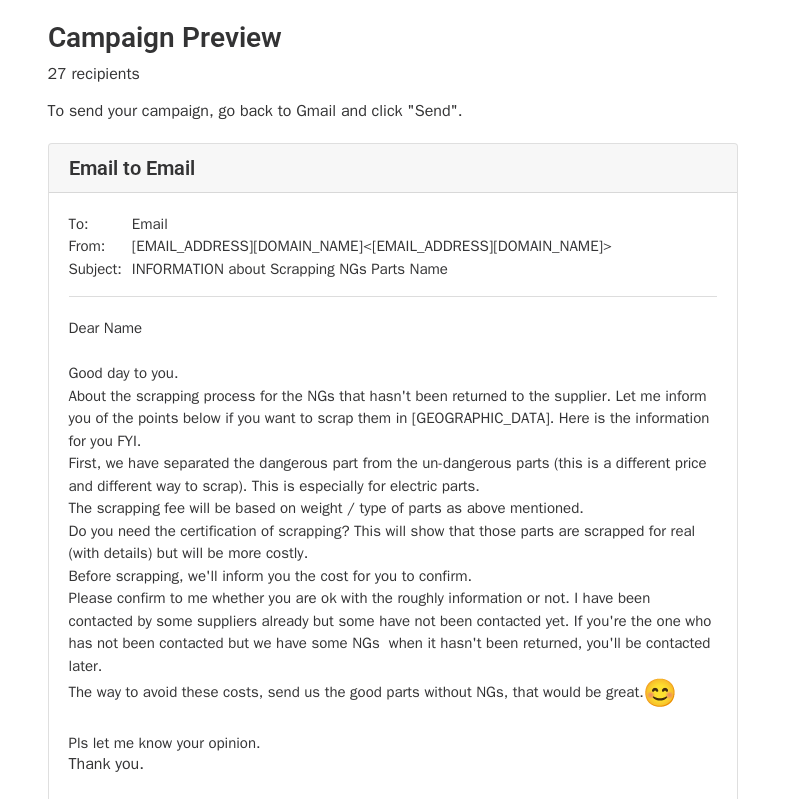 scroll, scrollTop: 0, scrollLeft: 0, axis: both 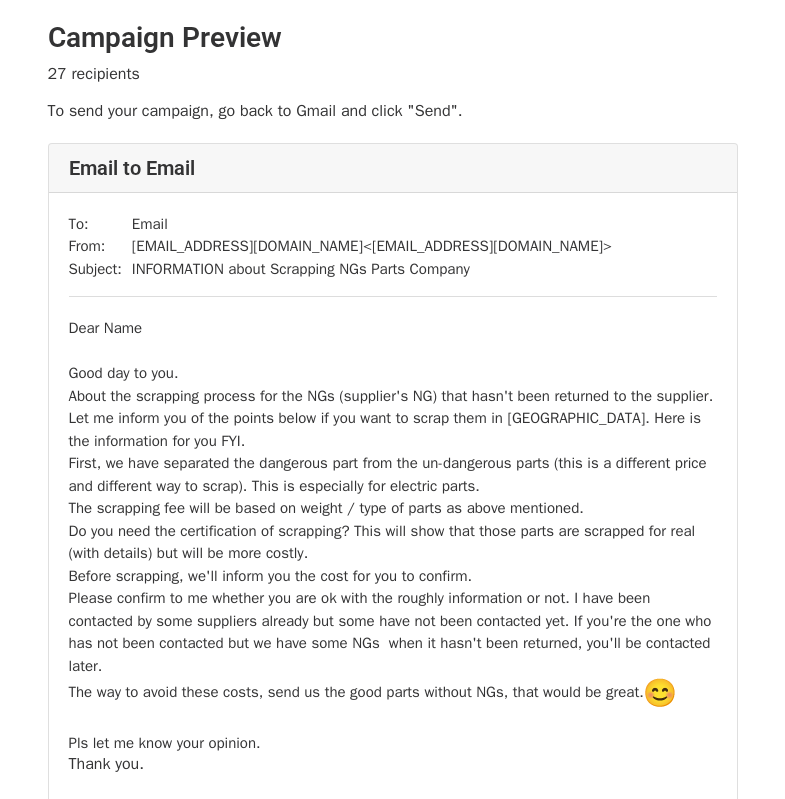 click on "sunettra@acme-thai.com  < sunettra@acme-thai.com >" at bounding box center (372, 246) 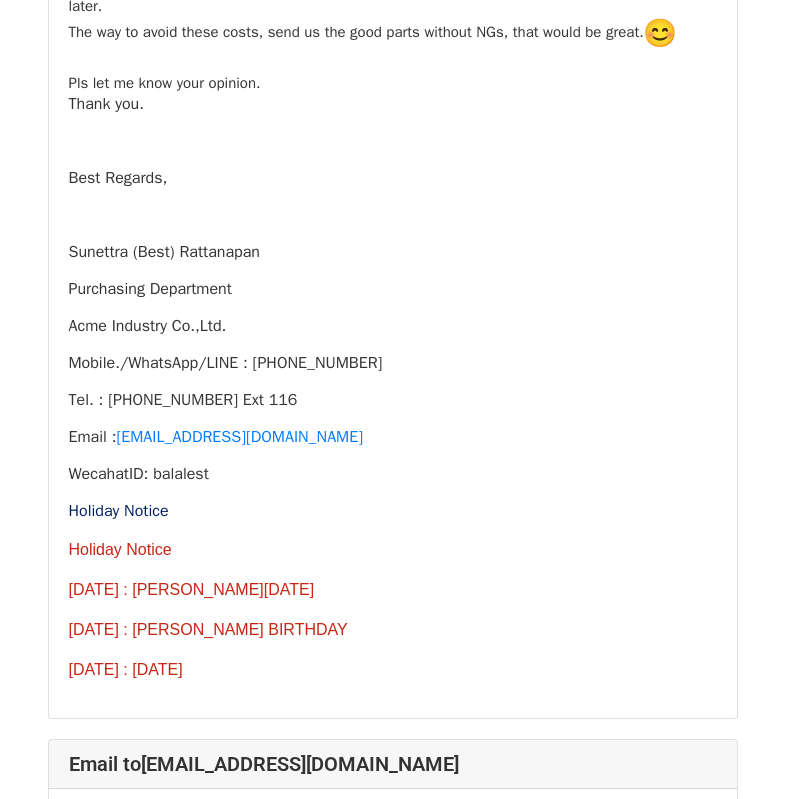 scroll, scrollTop: 3600, scrollLeft: 0, axis: vertical 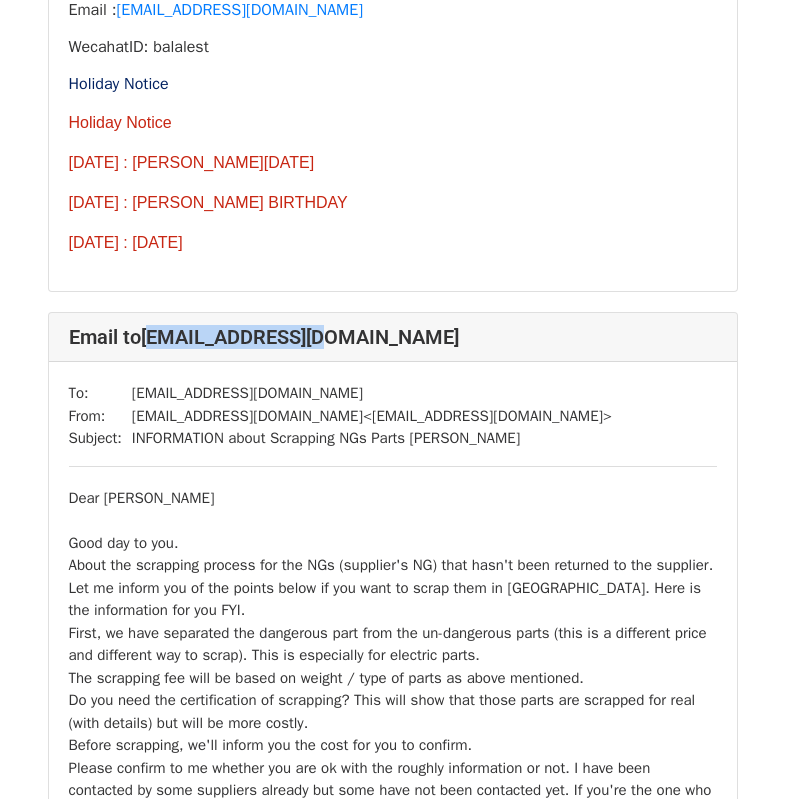 drag, startPoint x: 150, startPoint y: 383, endPoint x: 325, endPoint y: 394, distance: 175.34537 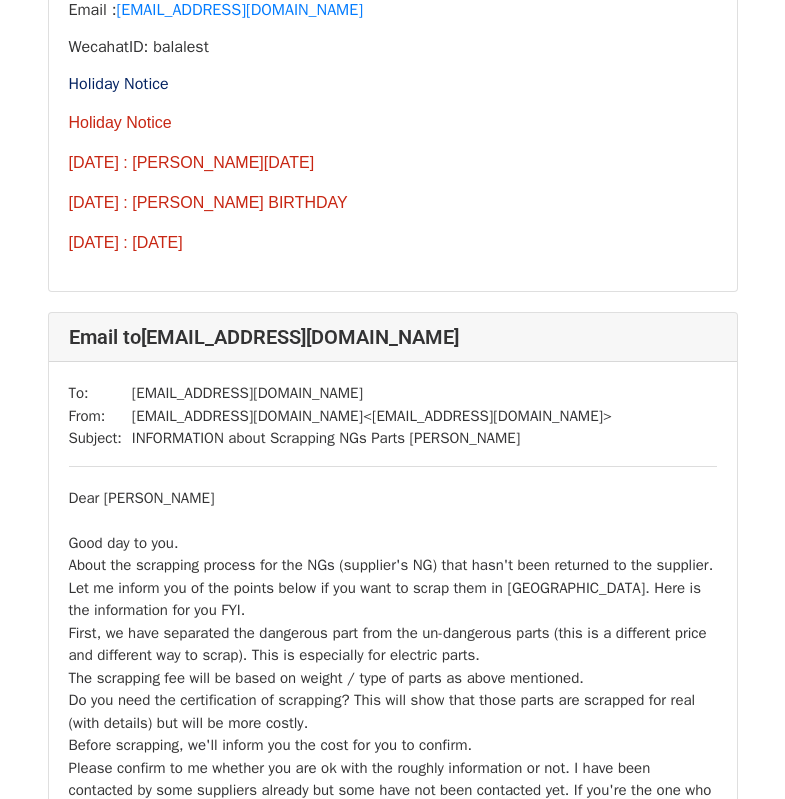 click on "To:
lzfang0506@126.com
From:
sunettra@acme-thai.com  < sunettra@acme-thai.com >
Subject:
INFORMATION about Scrapping NGs Parts  SE Young
Dear MS. Li Good day to you. About the scrapping process for the NGs (supplier's NG) that hasn't been returned to the supplier. Let me inform you of the points below if you want to scrap them in Thailand. Here is the information for you FYI.  First, we have separated the dangerous part from the un-dangerous parts (this is a different price and different way to scrap). This is especially for electric parts.  The scrapping fee will be based on weight / type of parts as above mentioned.  Do you need the certification of scrapping? This will show that those parts are scrapped for real (with details) but will be more costly.  Before scrapping, we'll inform you the cost for you to confirm.  The way to avoid these costs, send us the good parts without NGs, that would be great.  Pls let me know your opinion. Thank you." at bounding box center [393, 955] 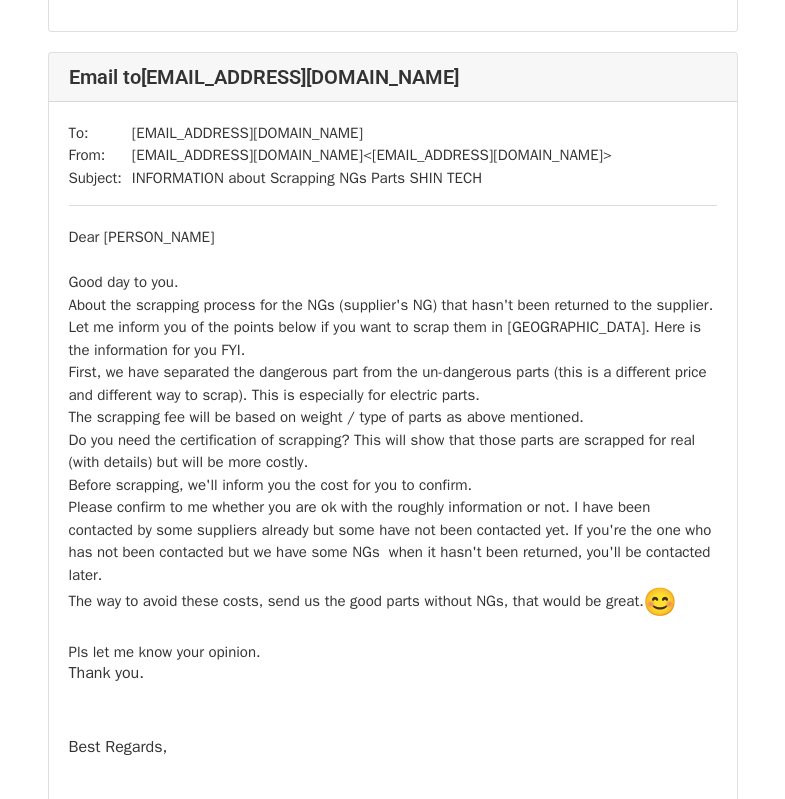 scroll, scrollTop: 5100, scrollLeft: 0, axis: vertical 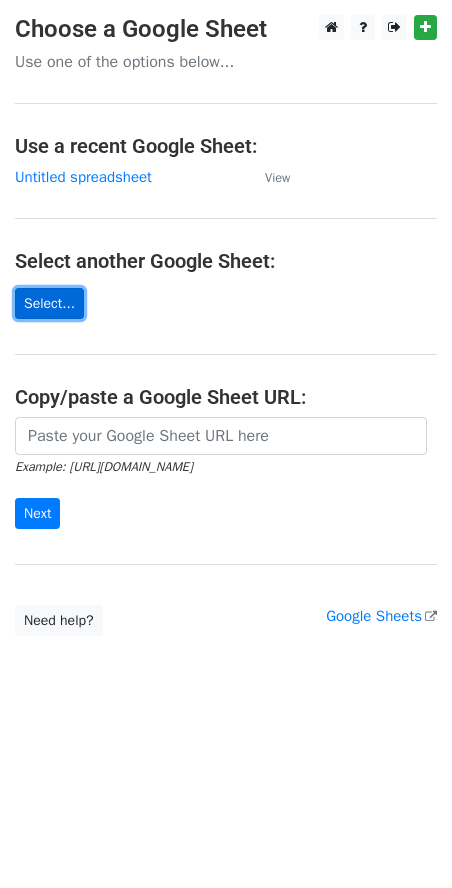 click on "Select..." at bounding box center (49, 303) 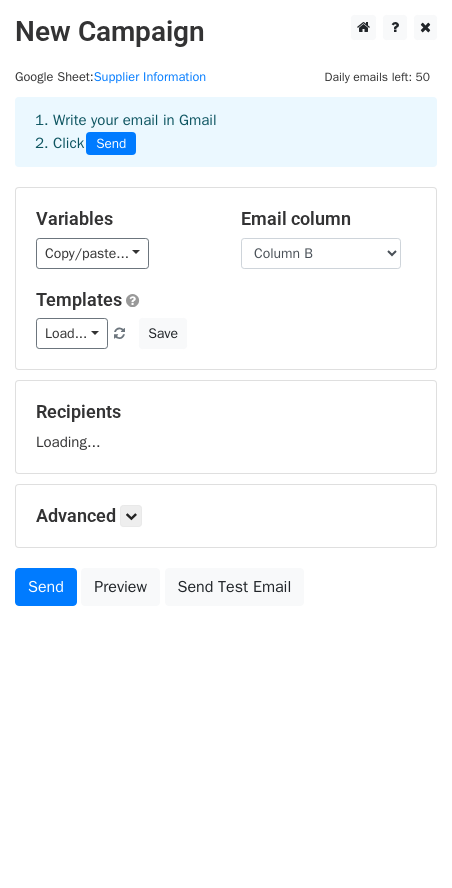 scroll, scrollTop: 0, scrollLeft: 0, axis: both 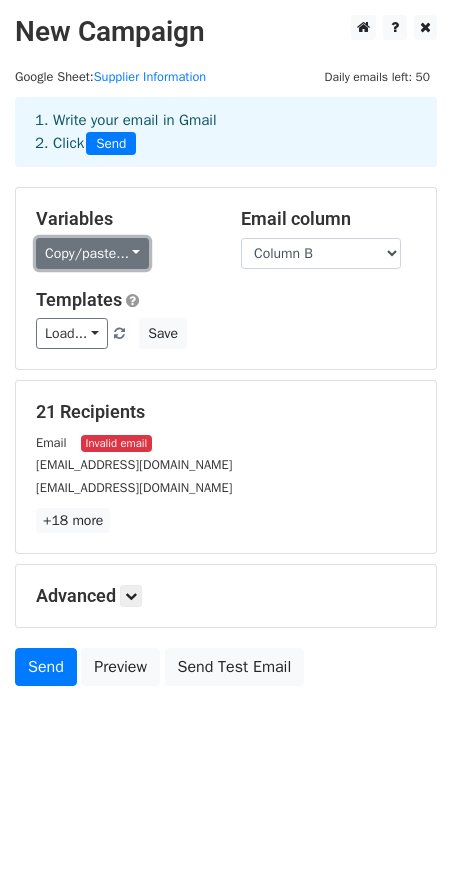 click on "Copy/paste..." at bounding box center (92, 253) 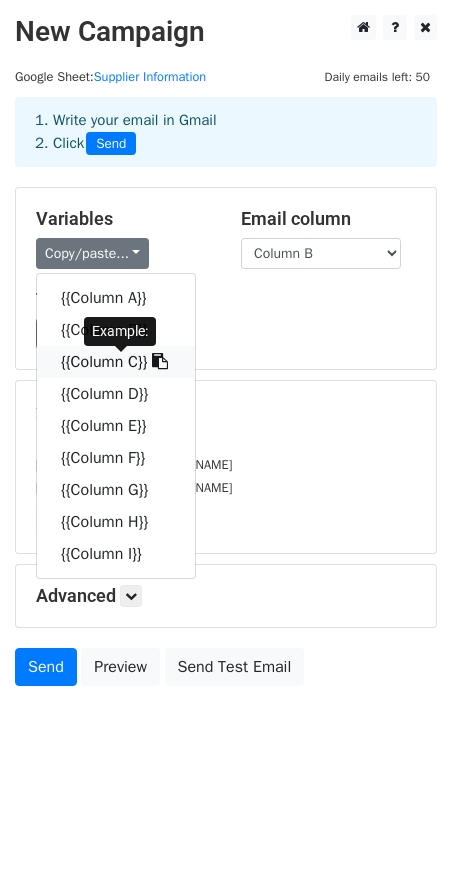 click on "{{Column C}}" at bounding box center [116, 362] 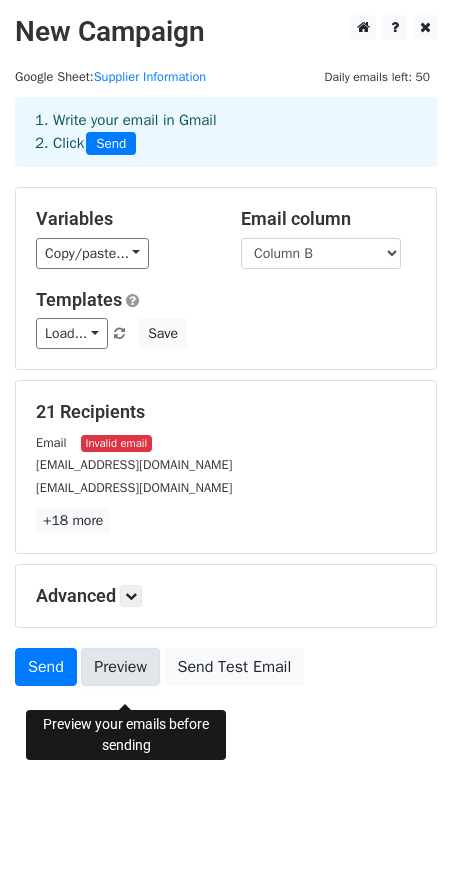 click on "Preview" at bounding box center [120, 667] 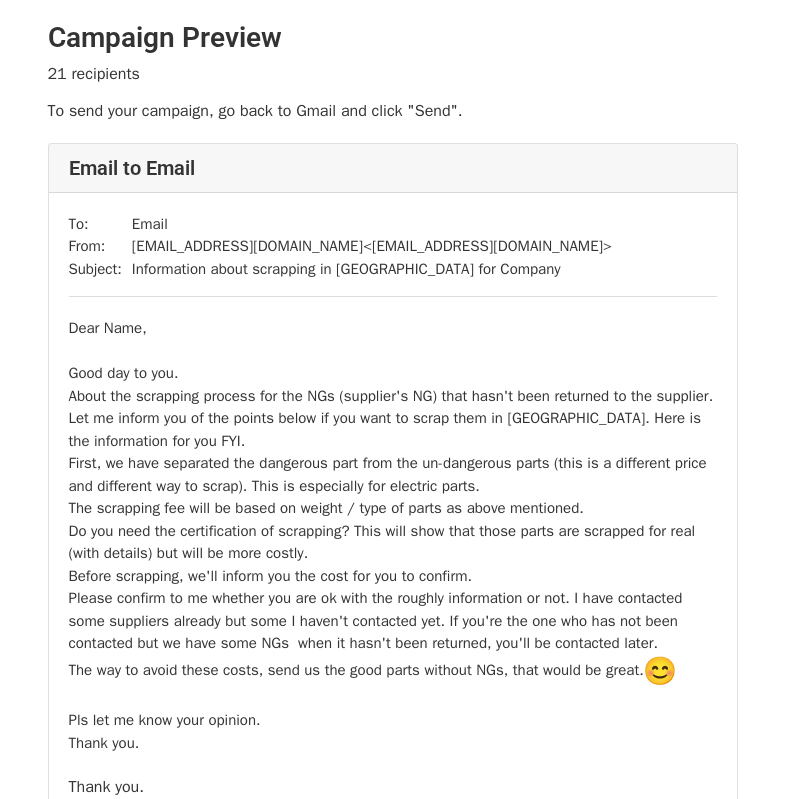scroll, scrollTop: 0, scrollLeft: 0, axis: both 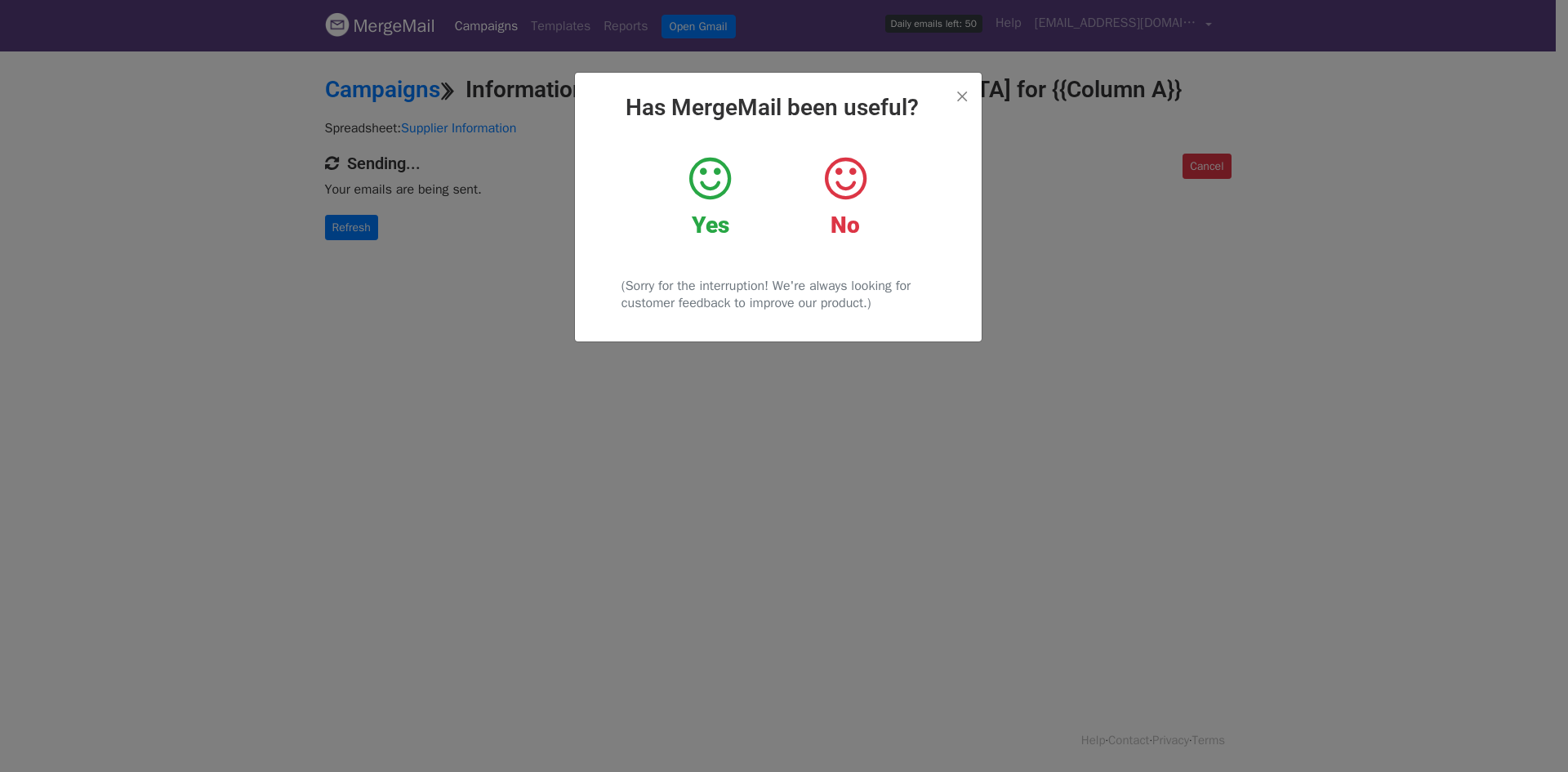 click at bounding box center (710, 179) 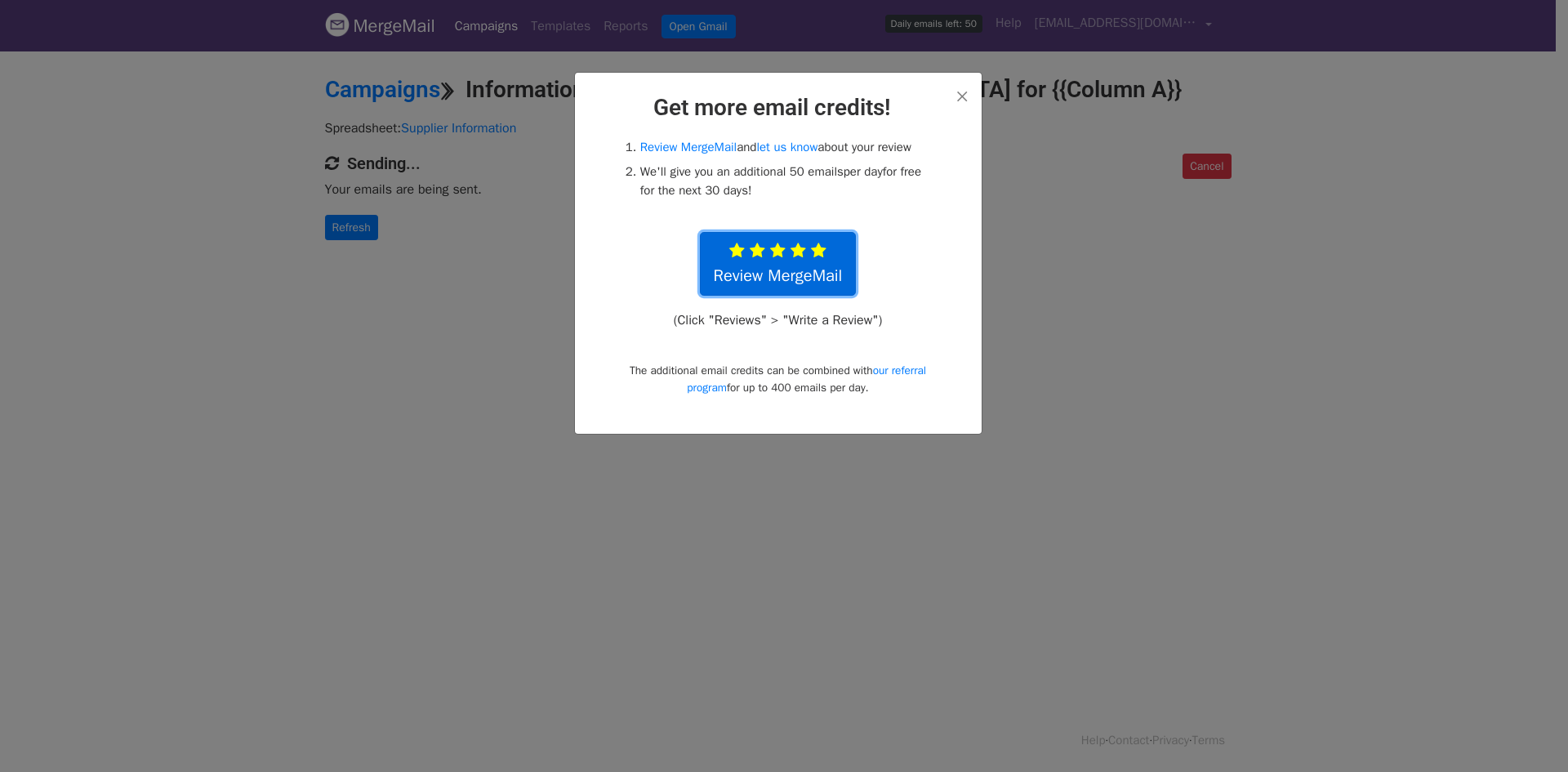 click at bounding box center (818, 251) 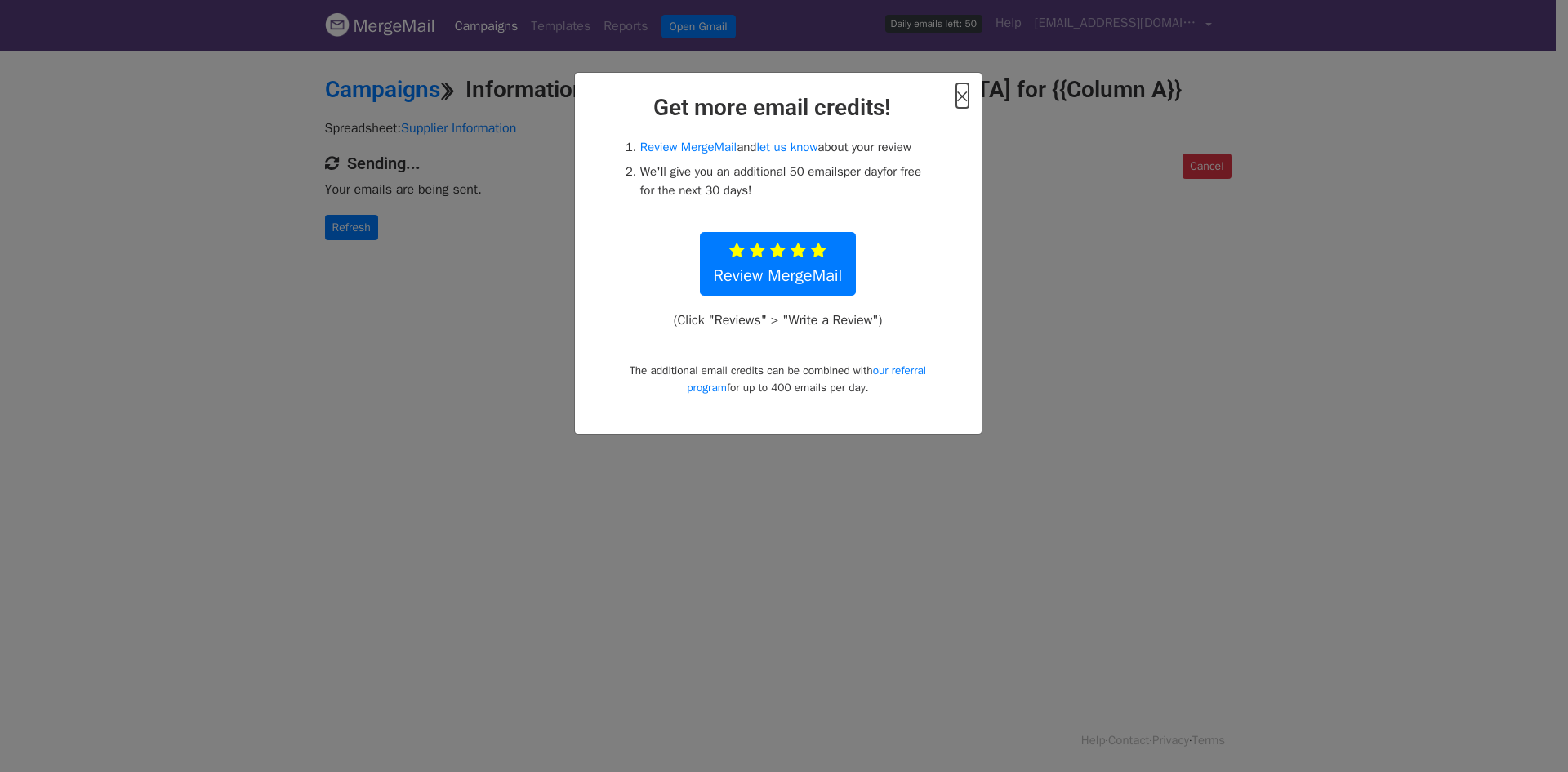 click on "×" at bounding box center (962, 96) 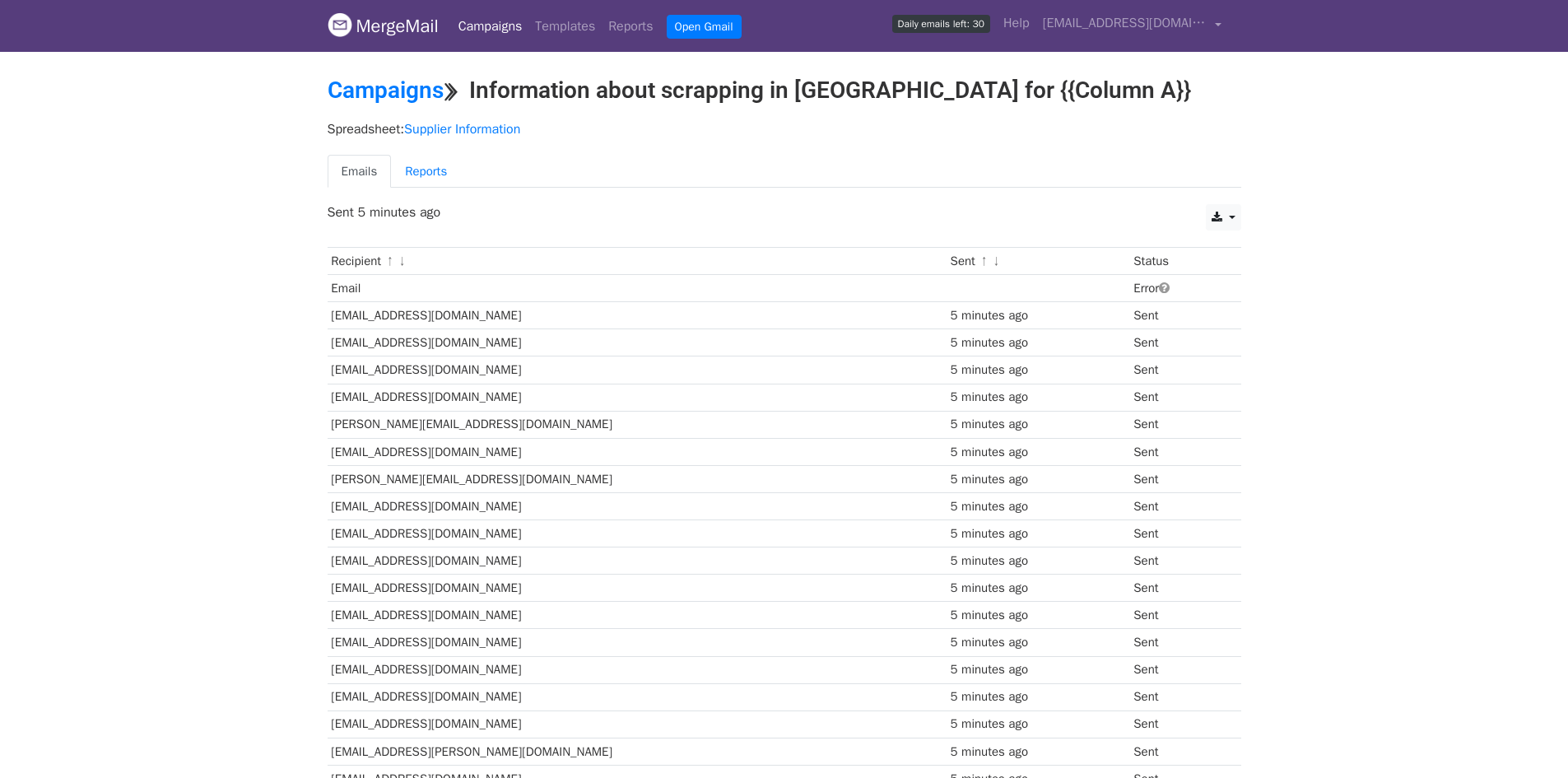 scroll, scrollTop: 0, scrollLeft: 0, axis: both 